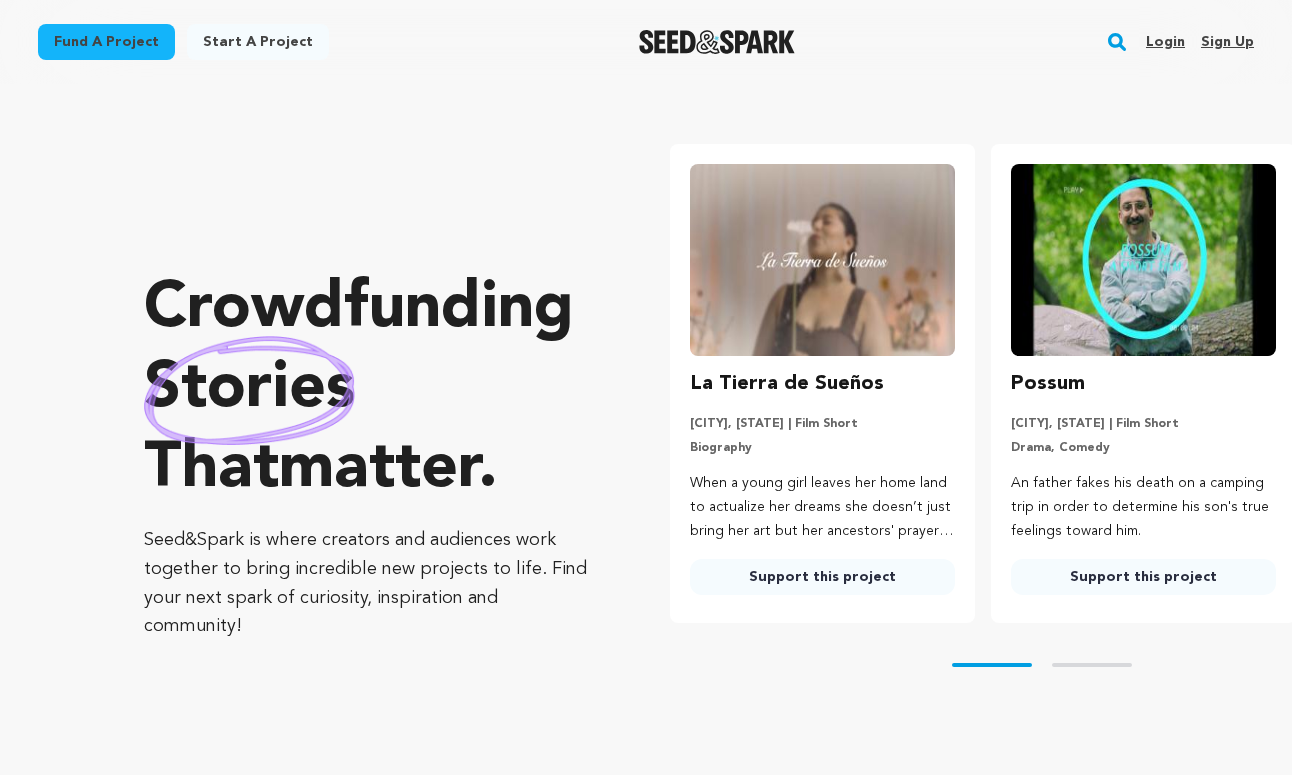 scroll, scrollTop: 0, scrollLeft: 0, axis: both 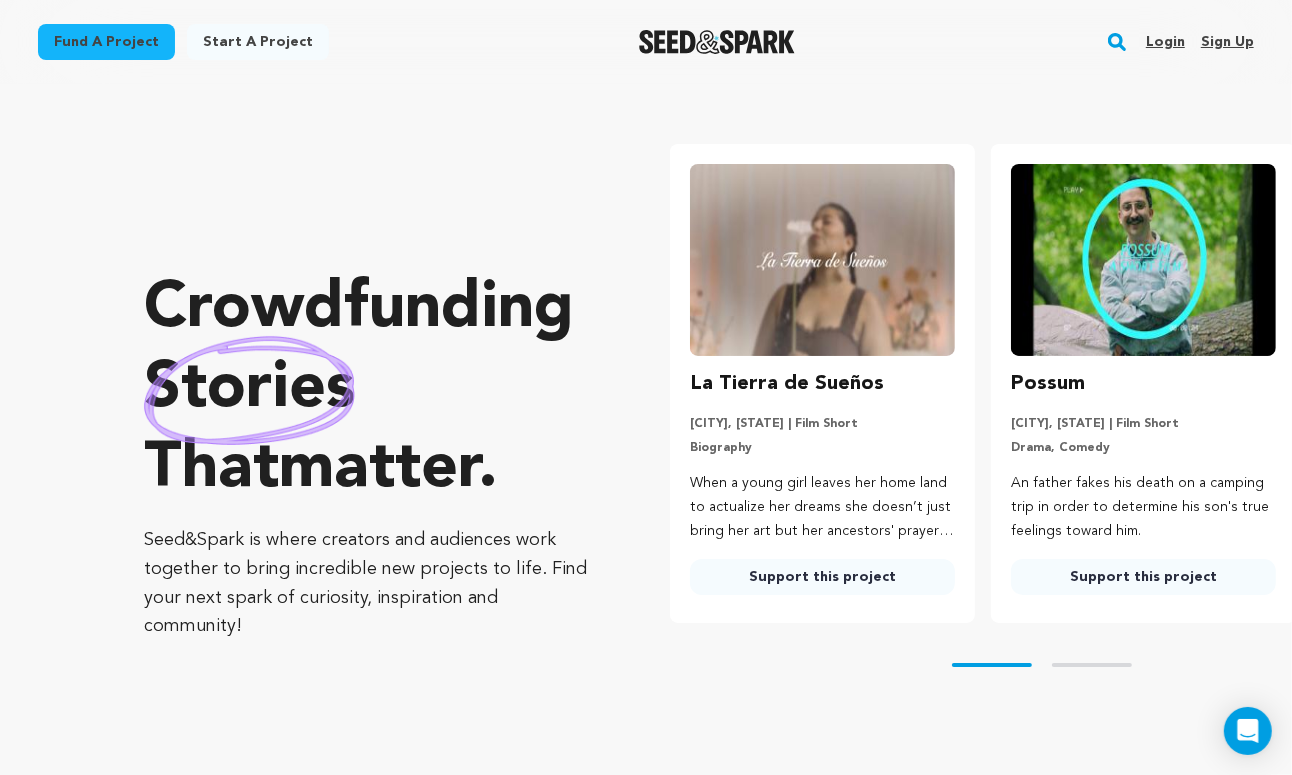 click on "Login" at bounding box center [1165, 42] 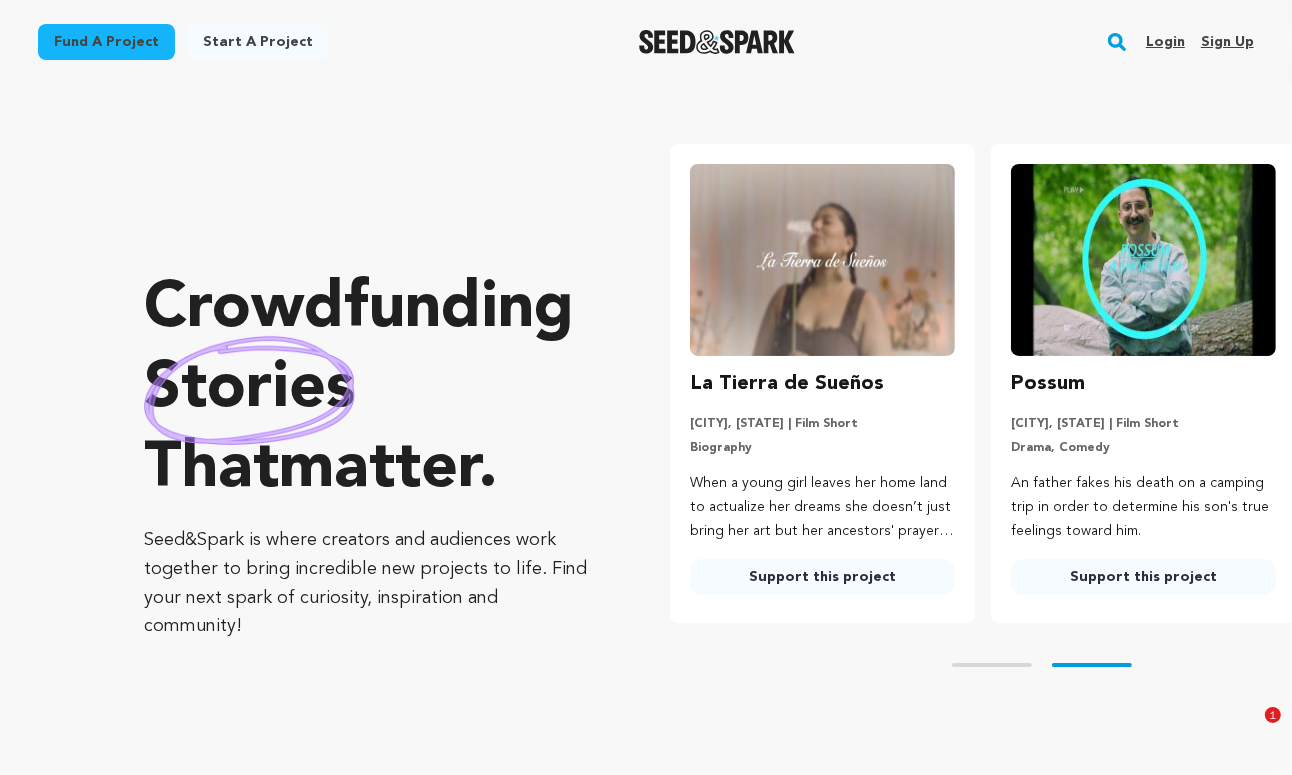 scroll, scrollTop: 0, scrollLeft: 115, axis: horizontal 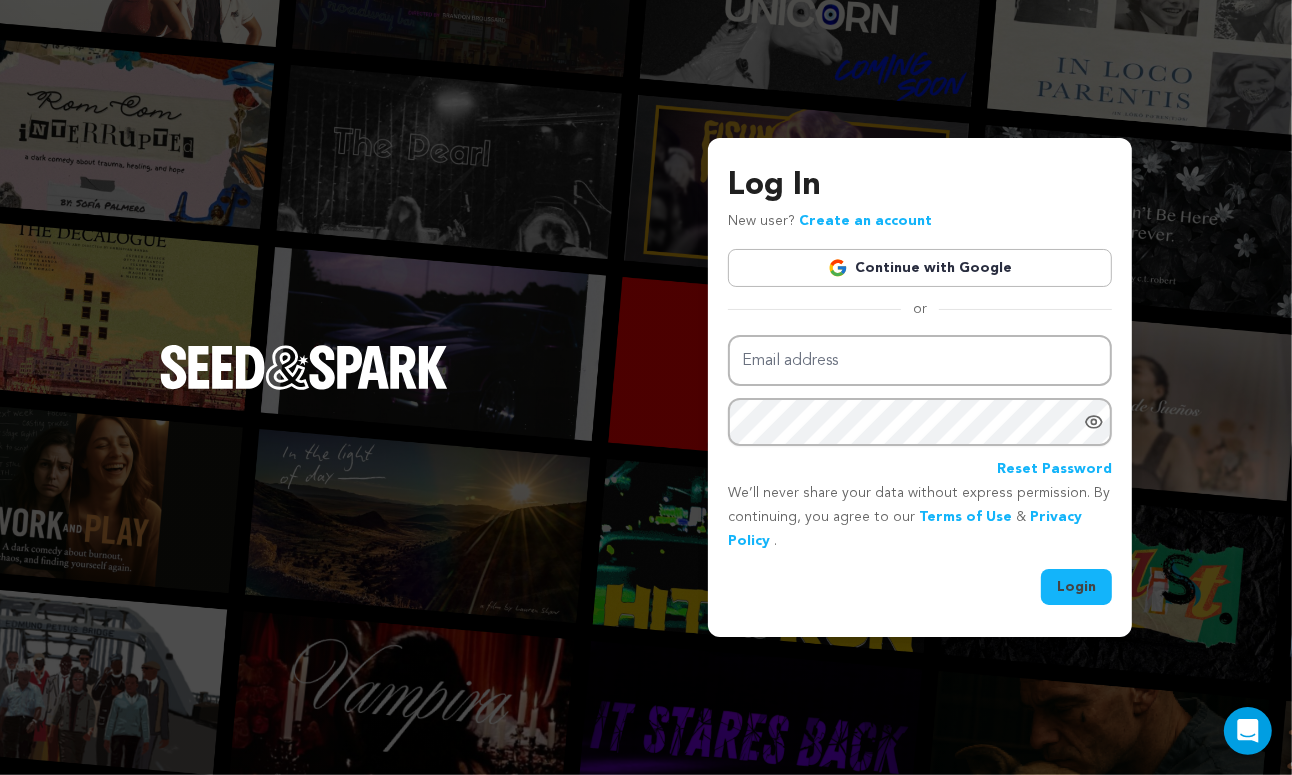 type on "hrproductions.studio@gmail.com" 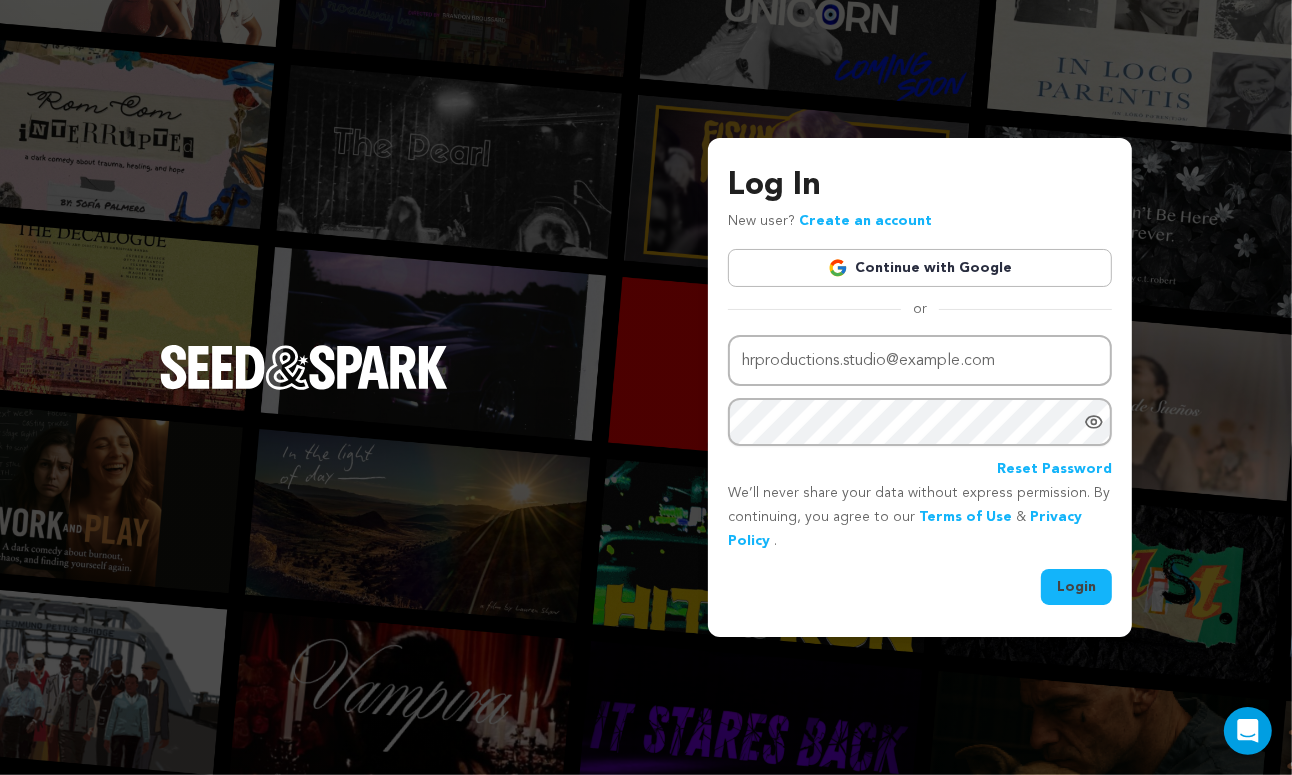 click on "Login" at bounding box center [1076, 587] 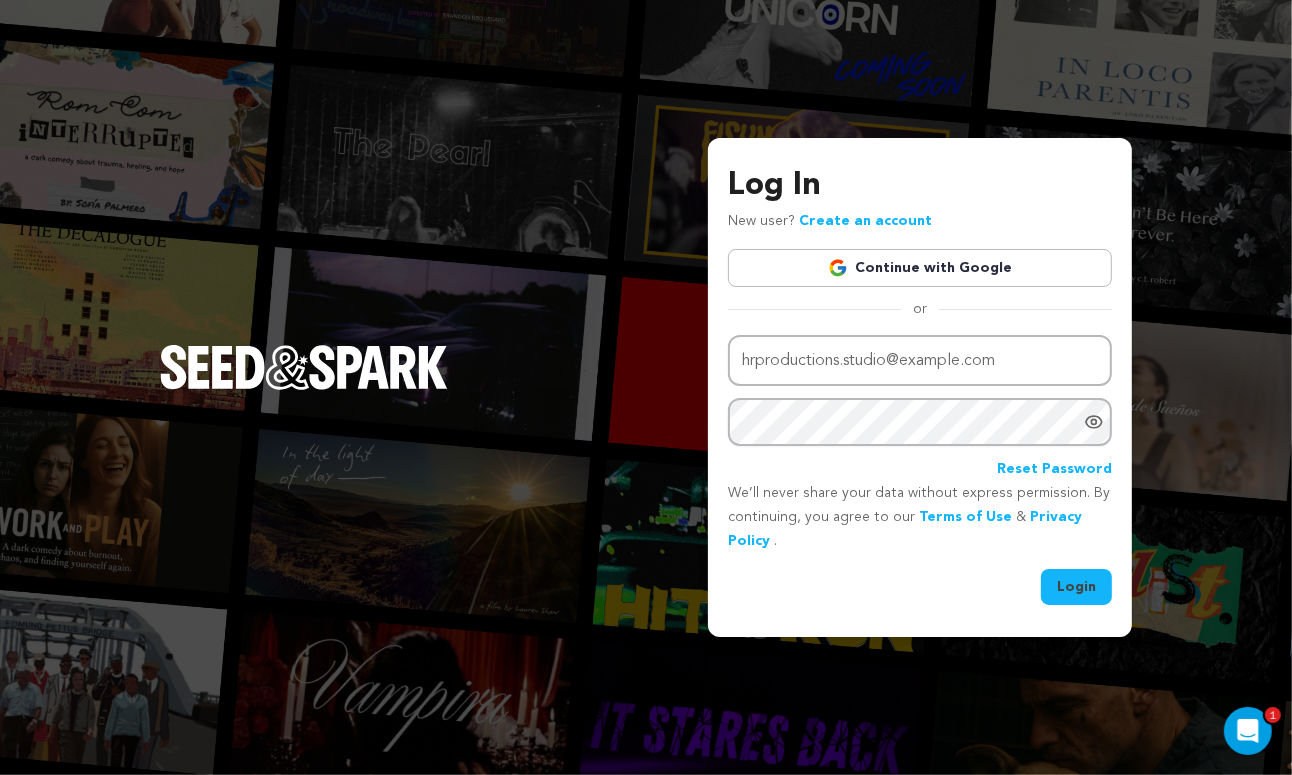 scroll, scrollTop: 0, scrollLeft: 0, axis: both 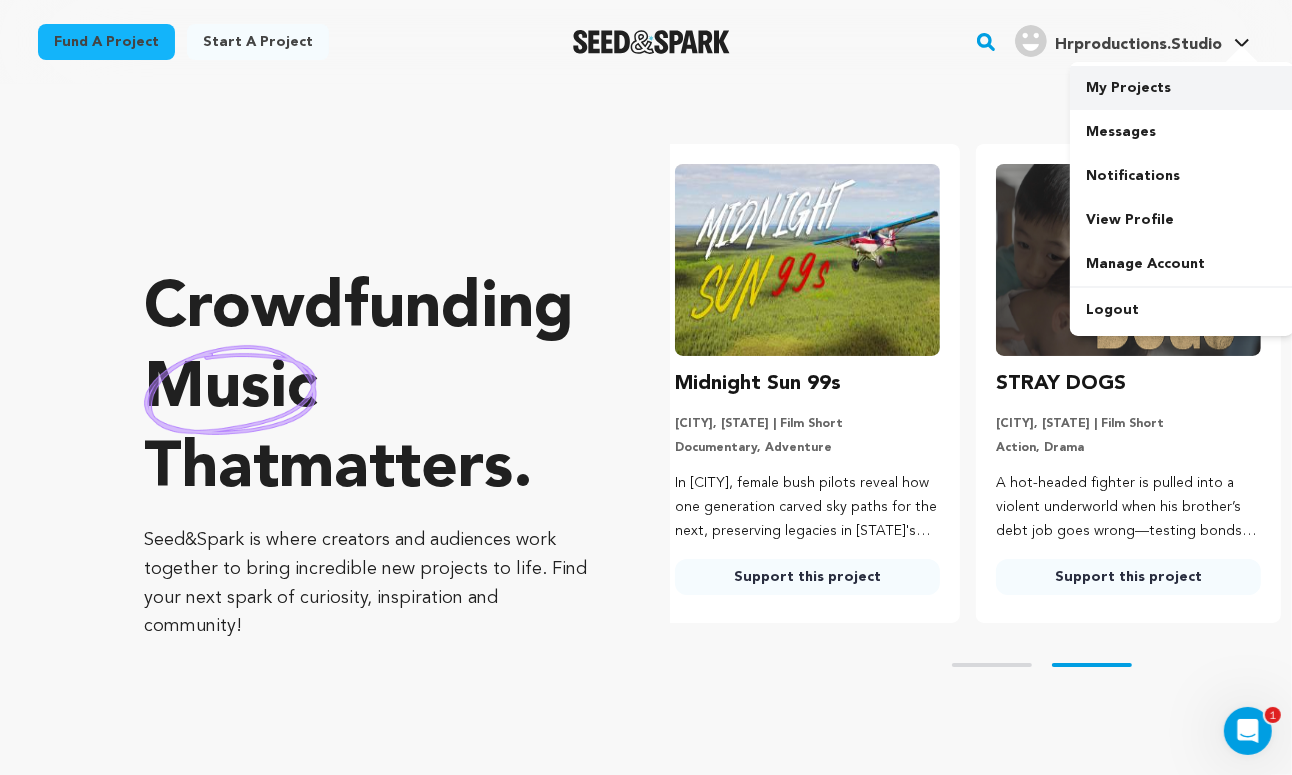 click on "My Projects" at bounding box center (1182, 88) 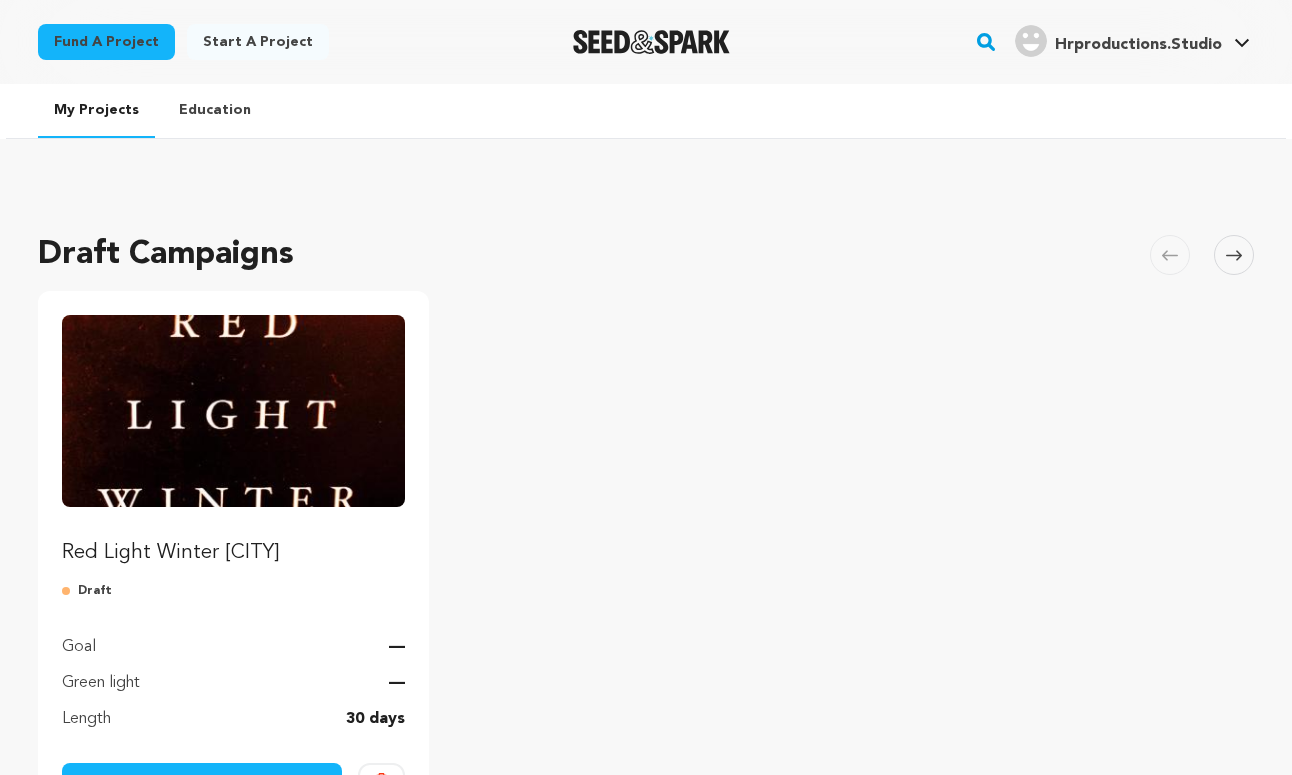 scroll, scrollTop: 0, scrollLeft: 0, axis: both 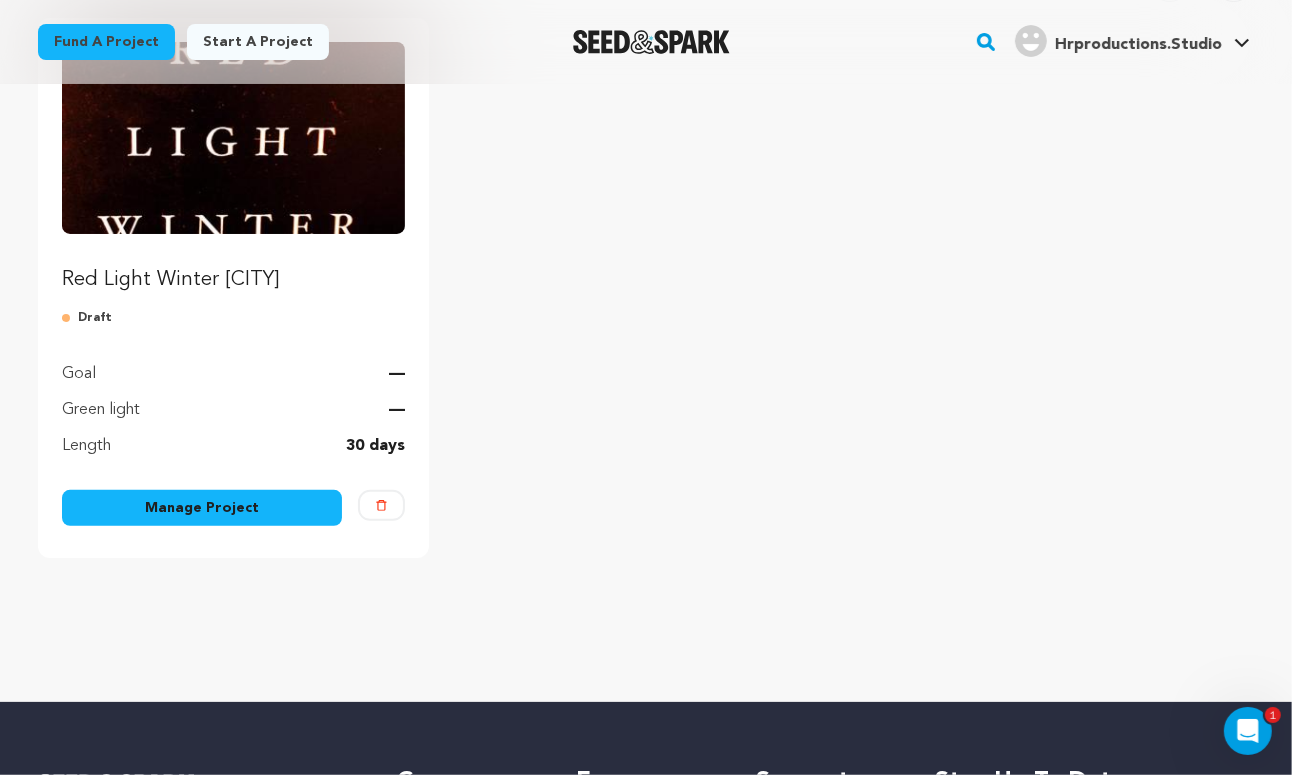 click on "Manage Project" at bounding box center (202, 508) 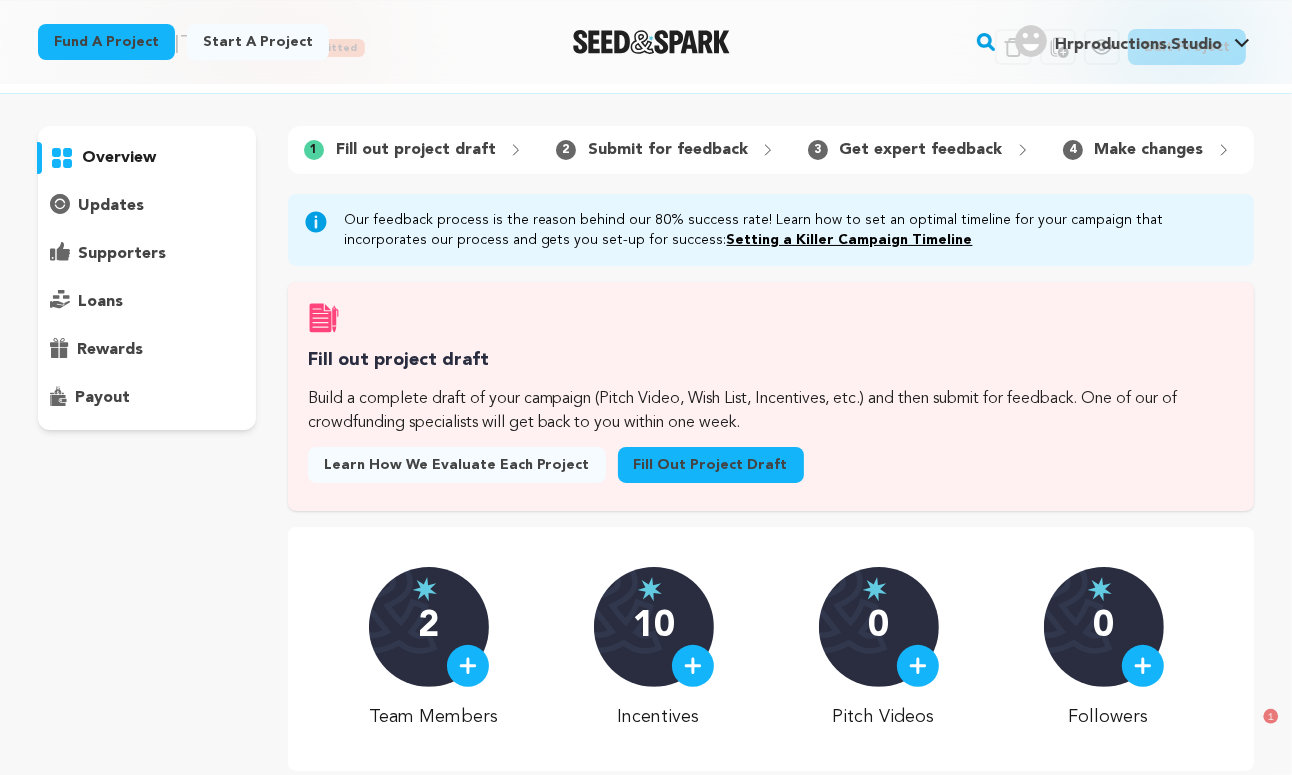 scroll, scrollTop: 361, scrollLeft: 0, axis: vertical 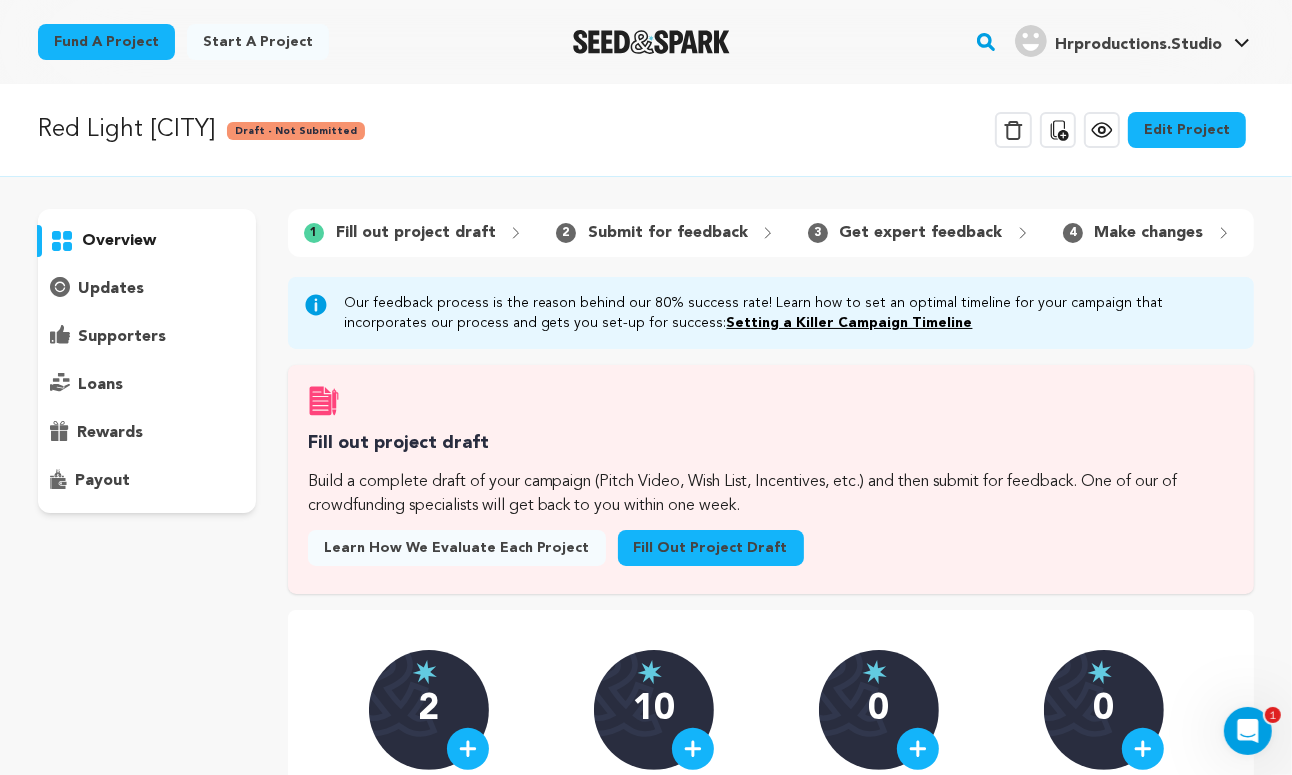 click on "Edit Project" at bounding box center [1187, 130] 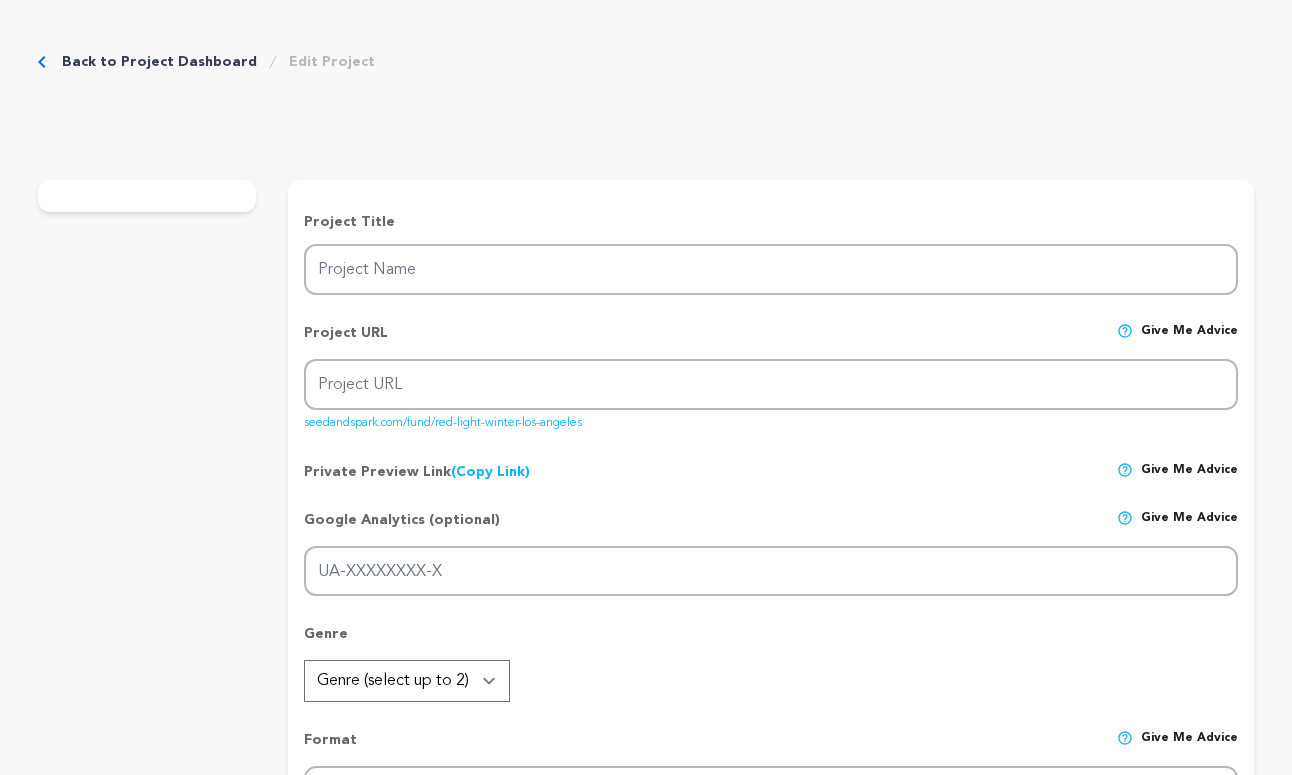 scroll, scrollTop: 0, scrollLeft: 0, axis: both 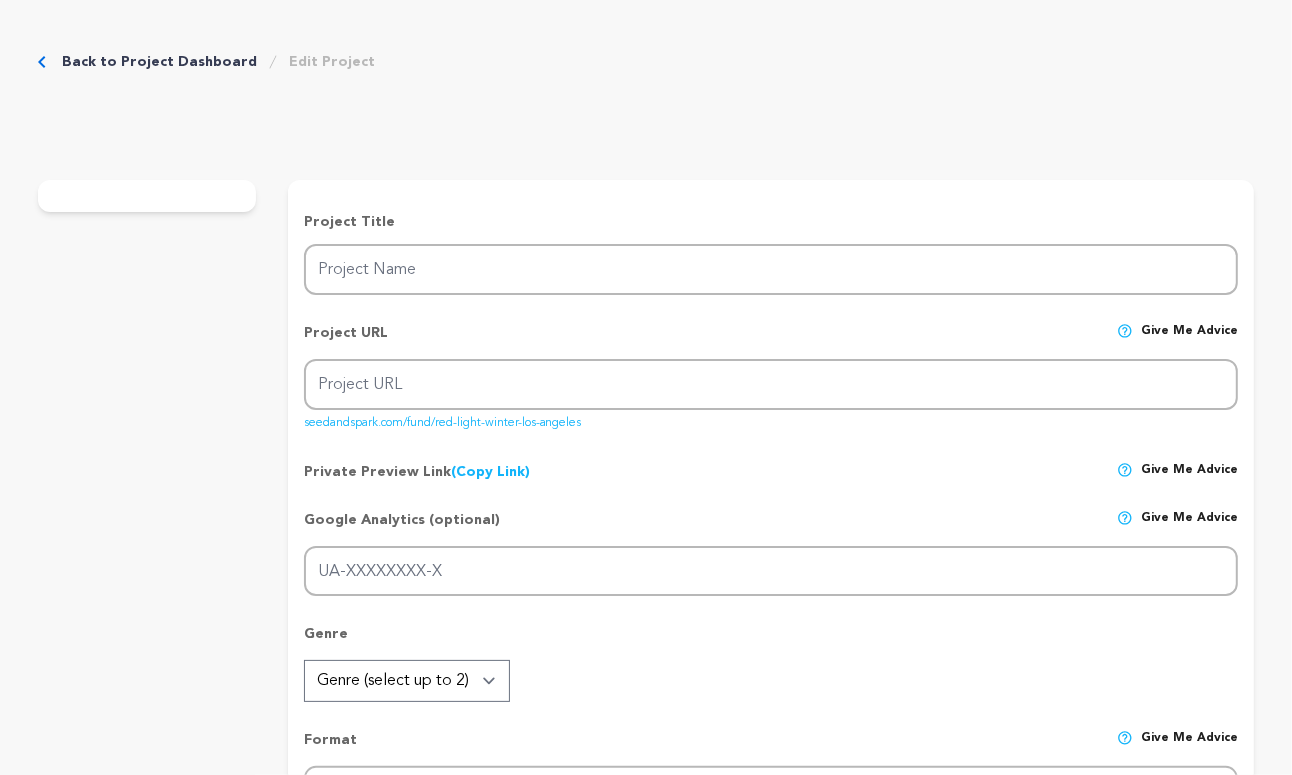 type on "Red Light Winter Los Angeles" 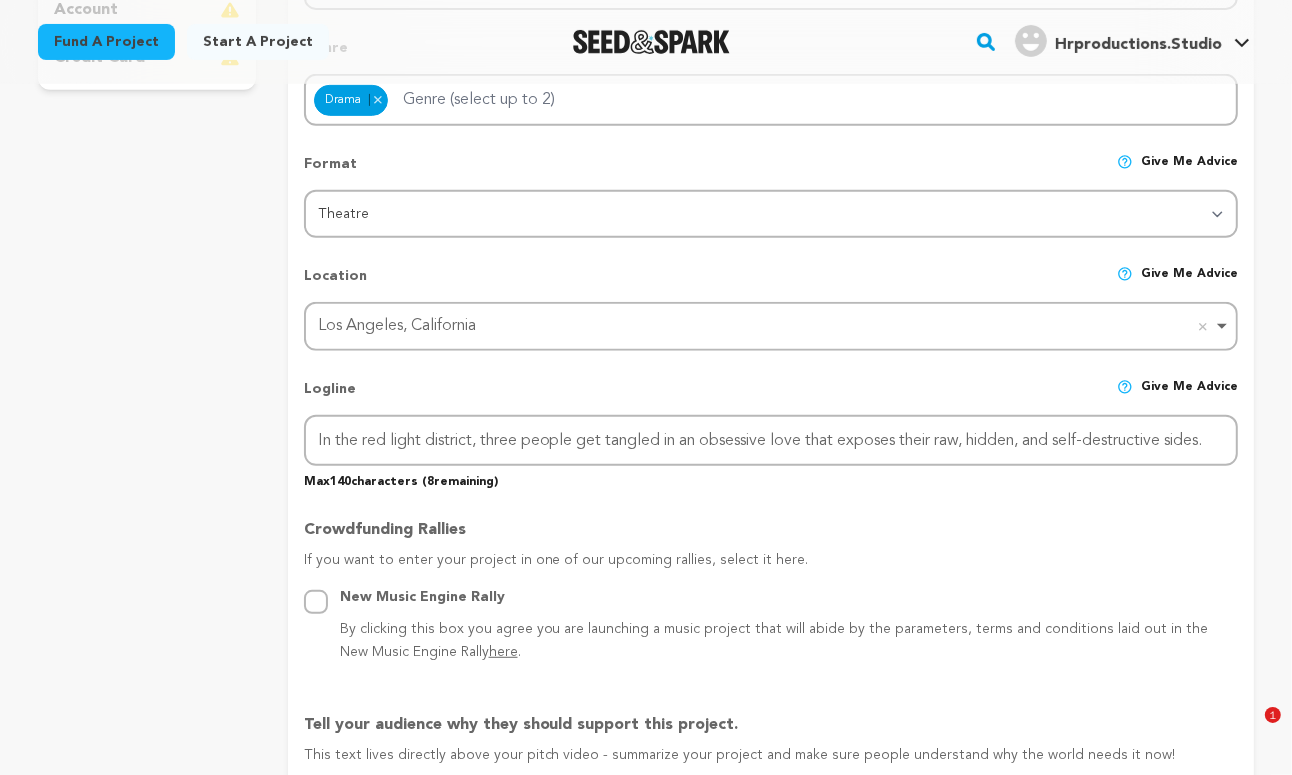 scroll, scrollTop: 314, scrollLeft: 0, axis: vertical 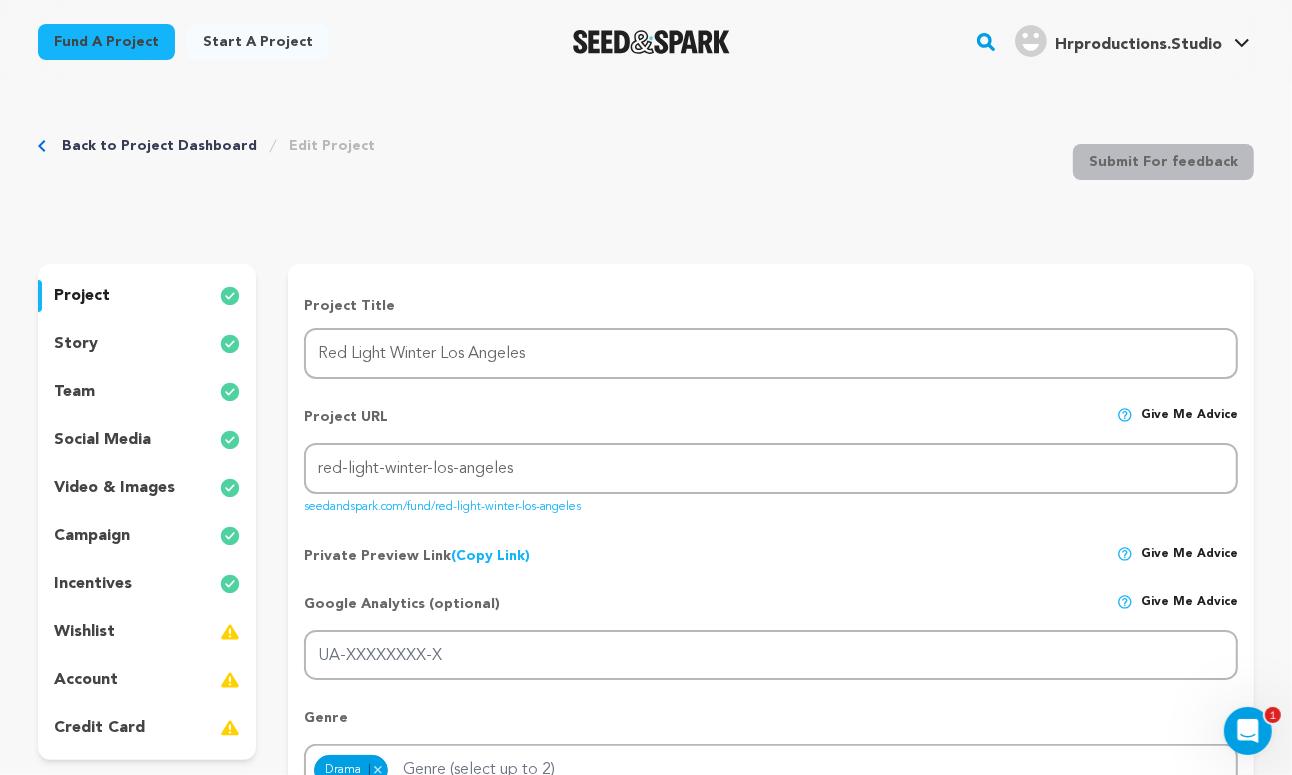 click on "story" at bounding box center [76, 344] 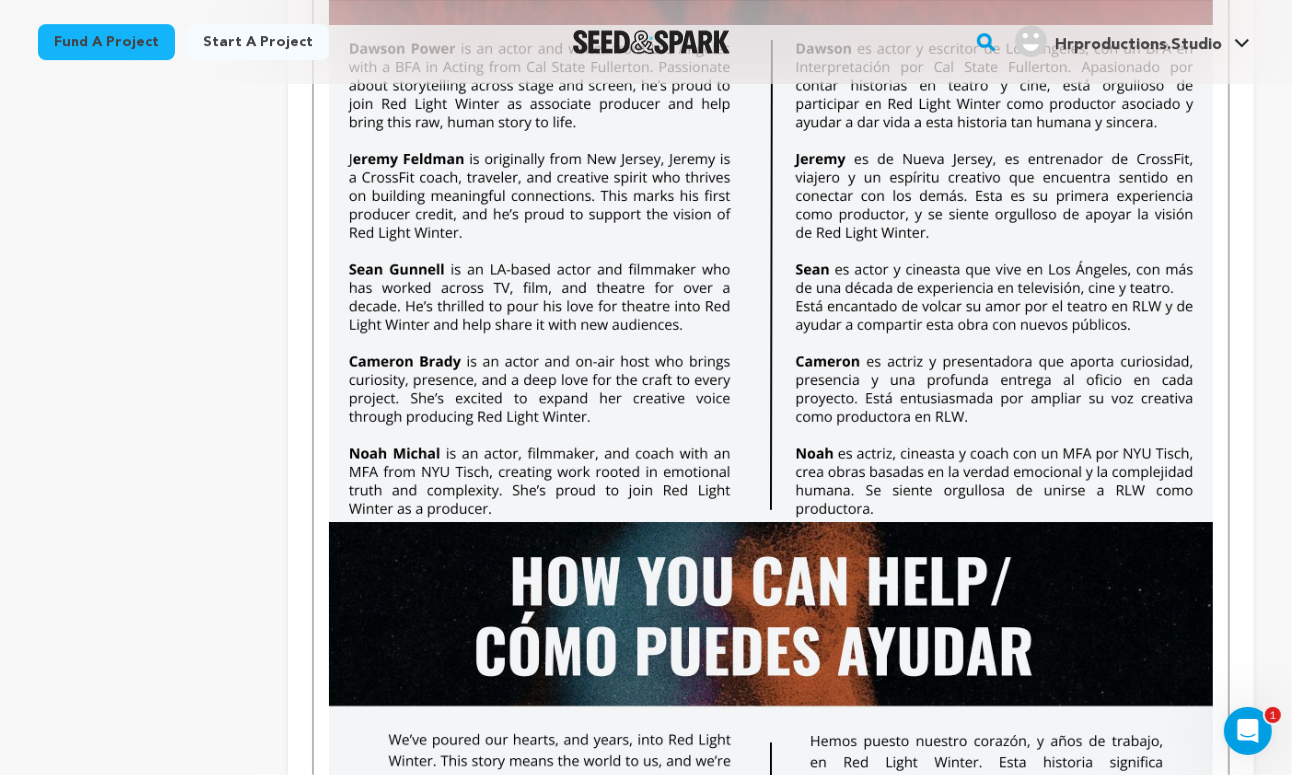 scroll, scrollTop: 5026, scrollLeft: 0, axis: vertical 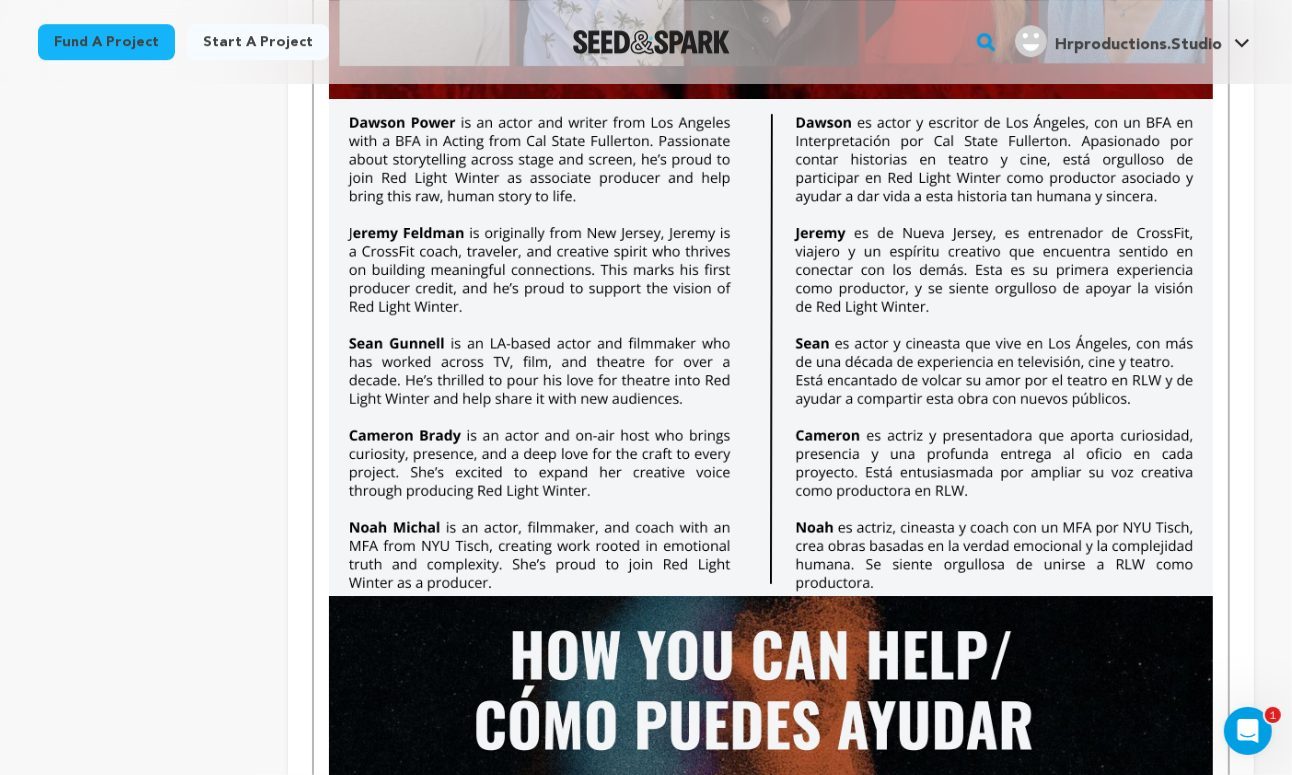 click on "[FIRST] as [FIRST] [FIRST] as [FIRST] Our Director" at bounding box center [771, -976] 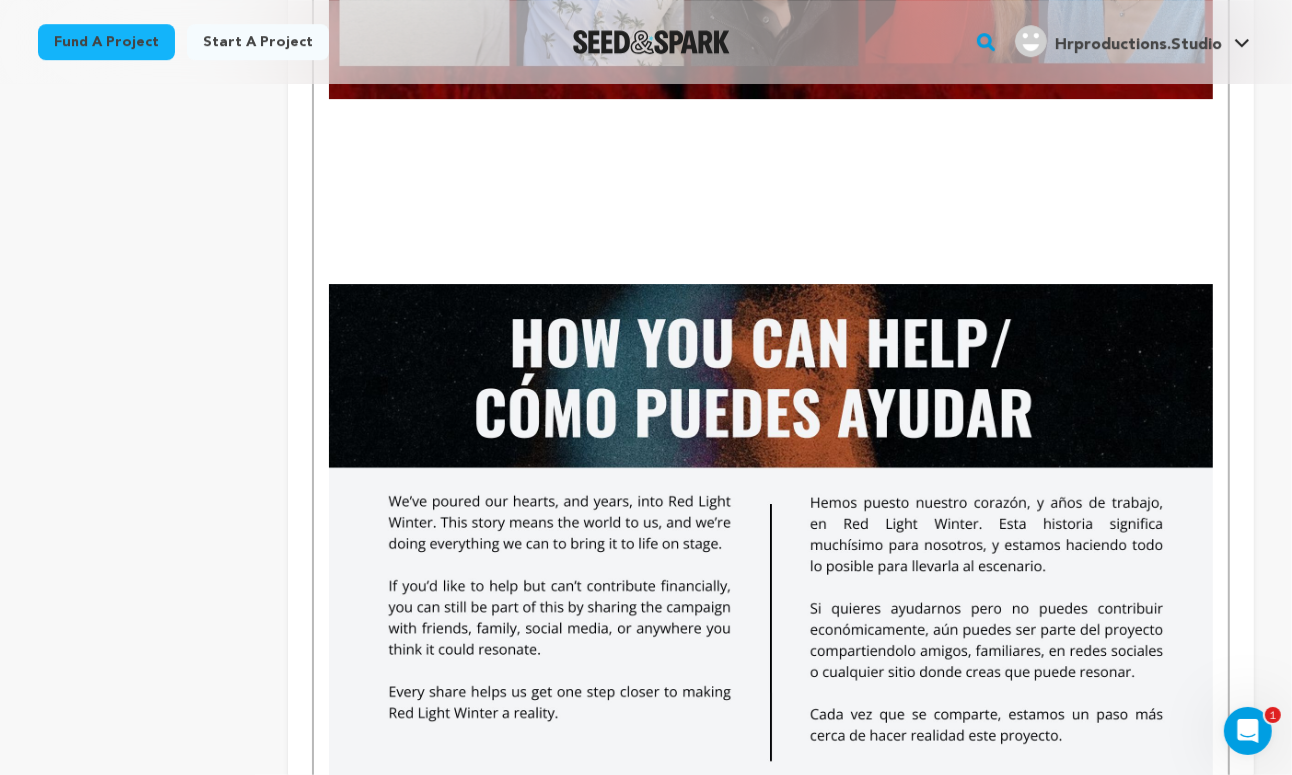 click at bounding box center (771, 126) 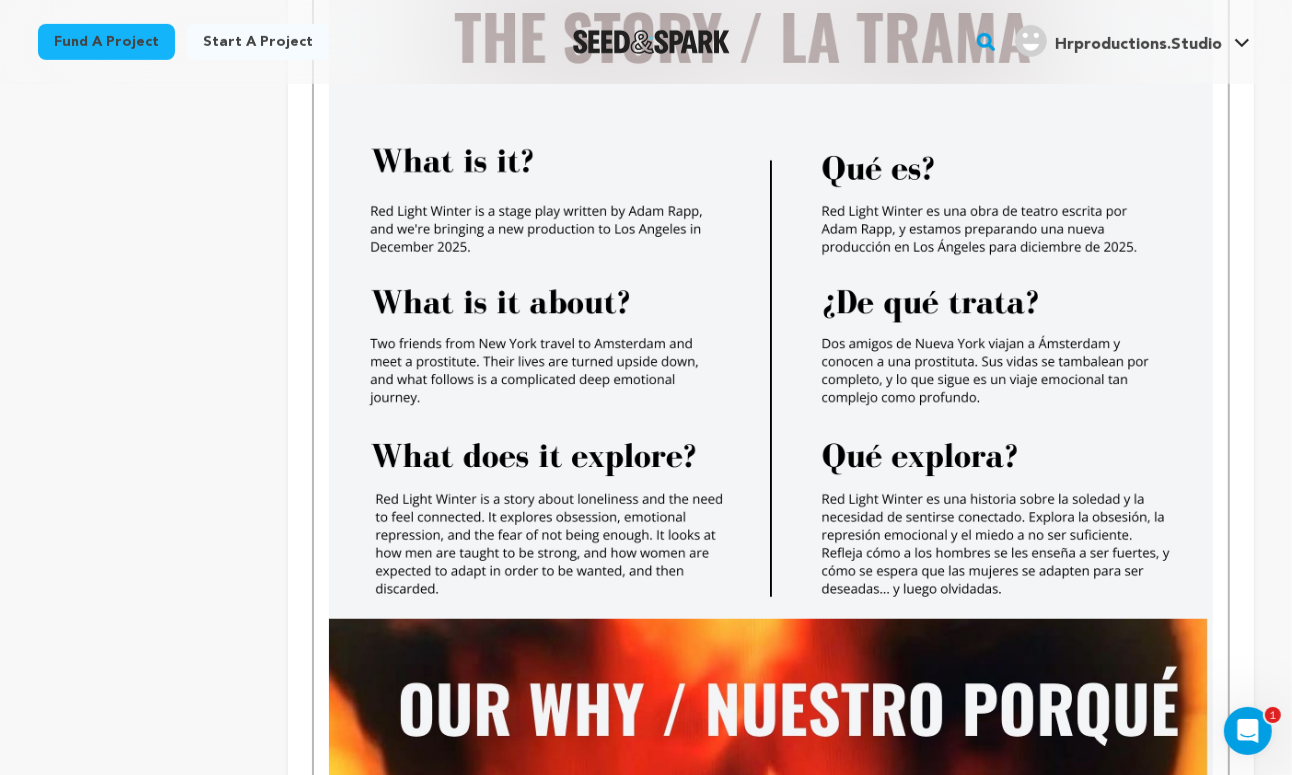 scroll, scrollTop: 0, scrollLeft: 0, axis: both 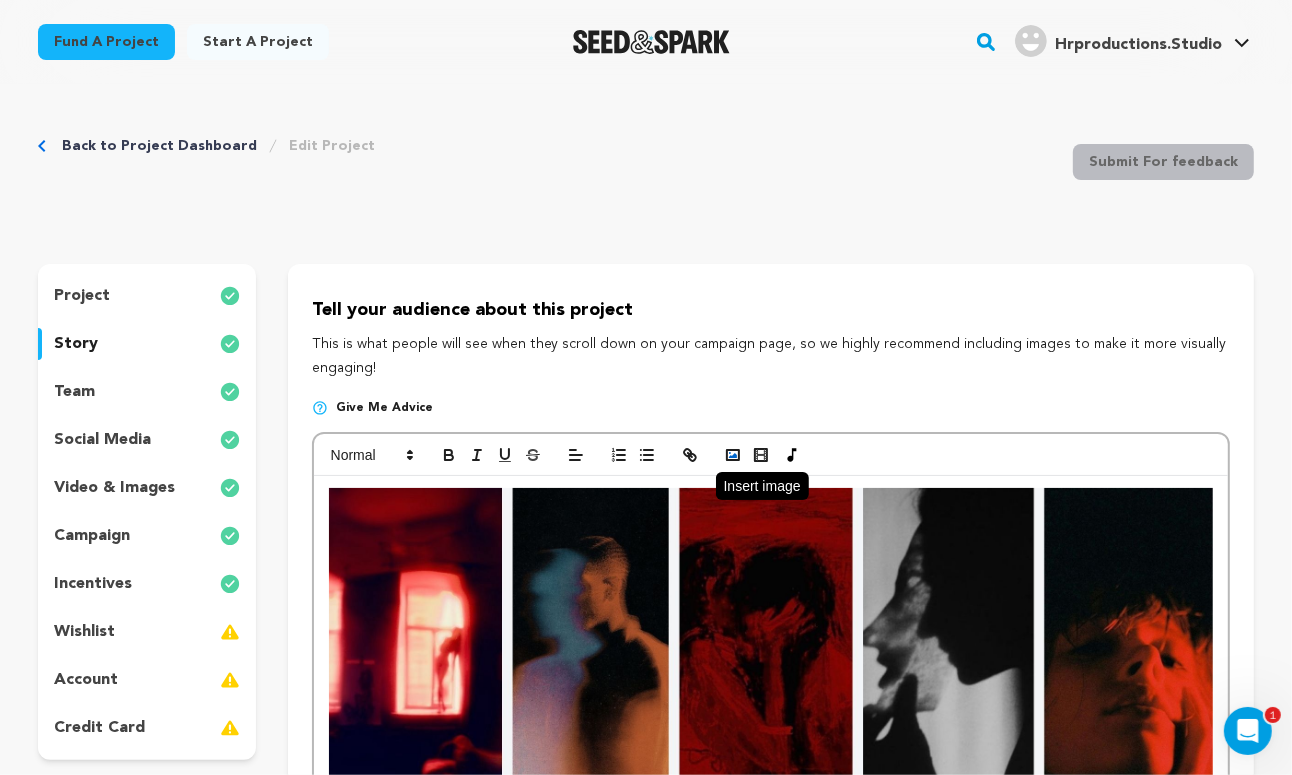 click 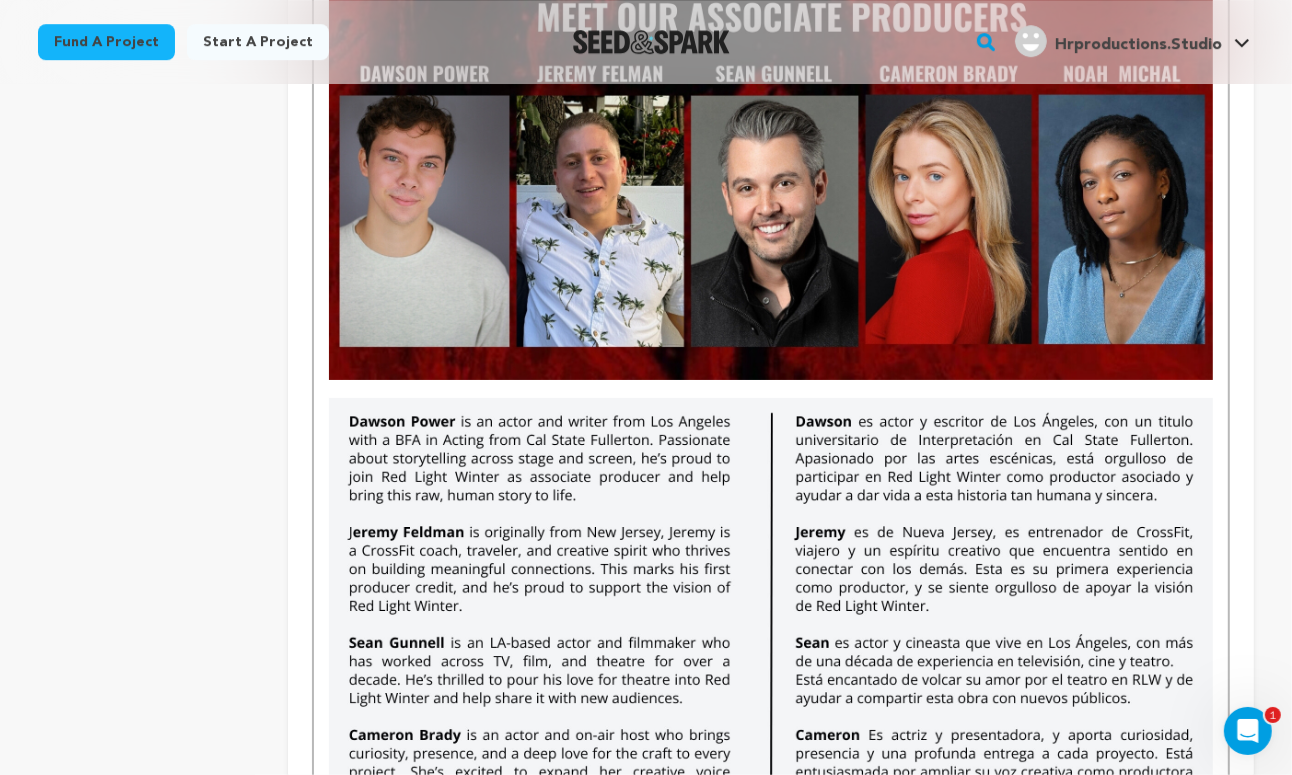 scroll, scrollTop: 4752, scrollLeft: 0, axis: vertical 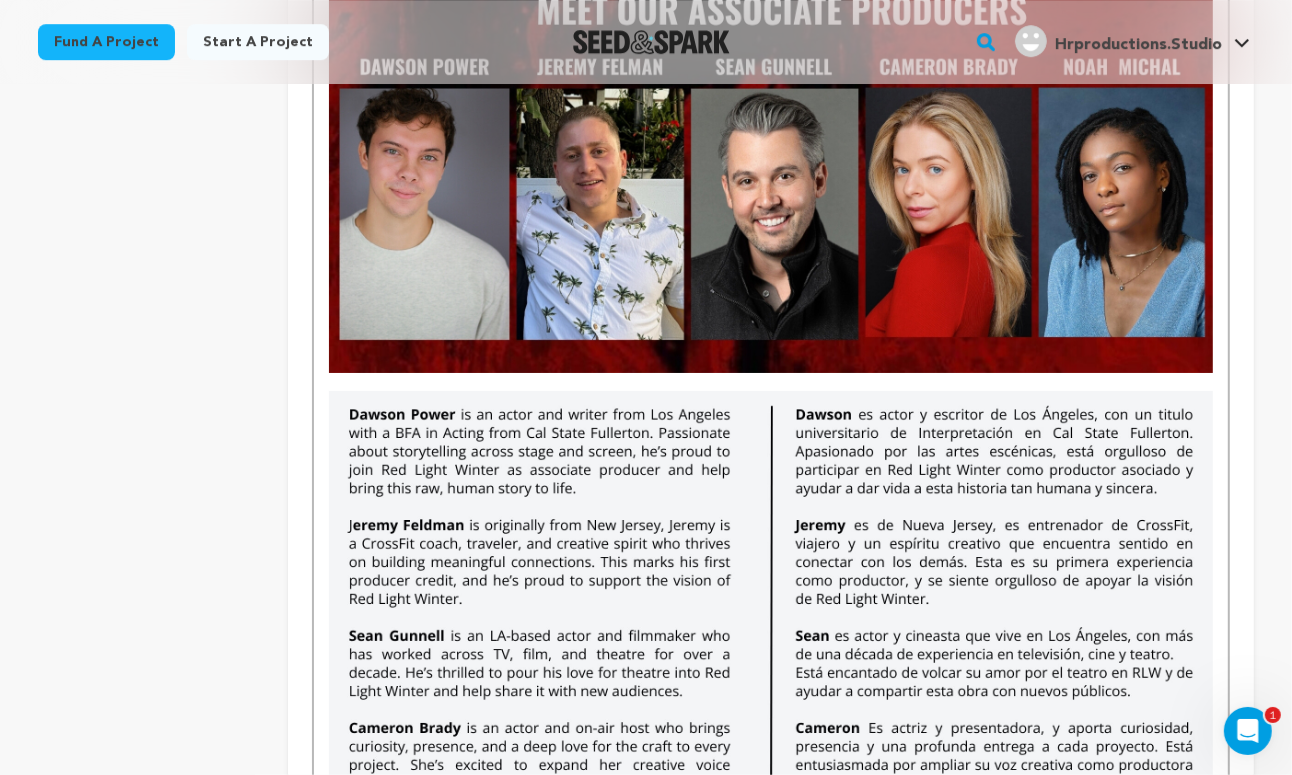 click at bounding box center (771, 382) 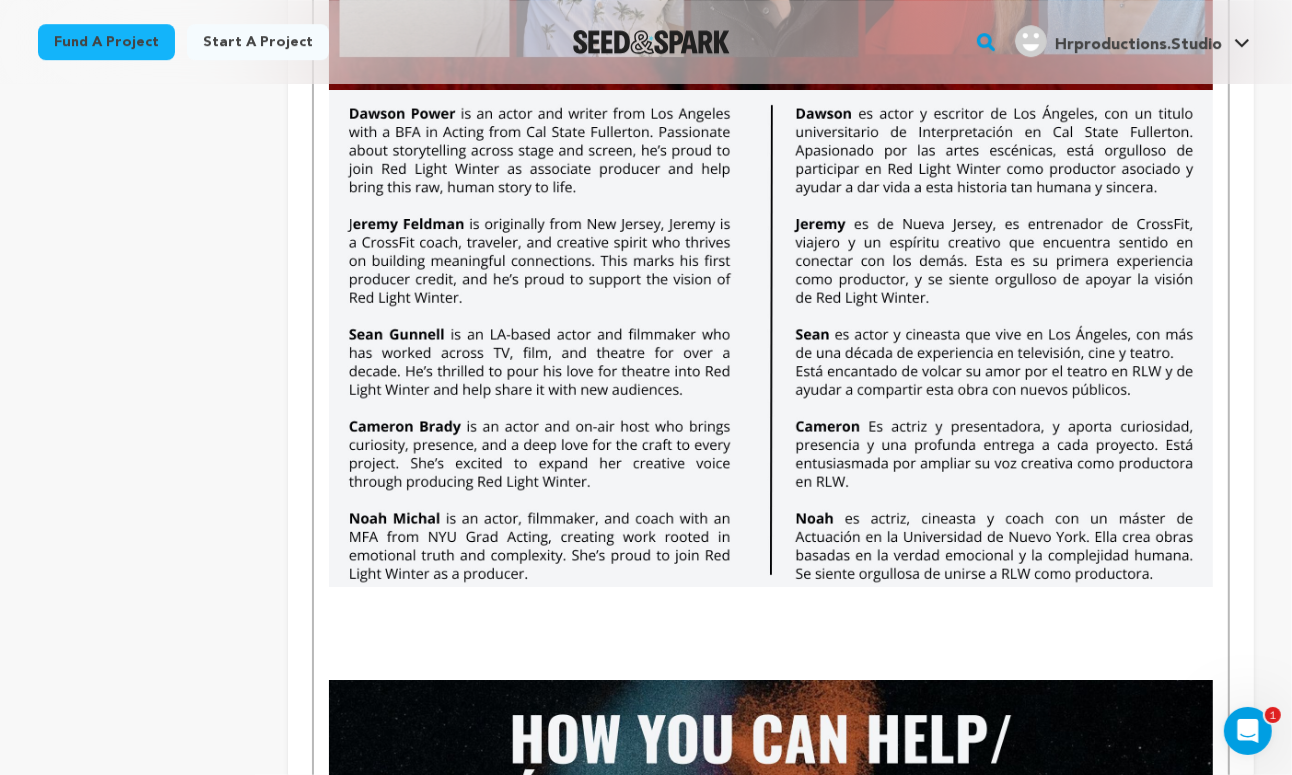 scroll, scrollTop: 5183, scrollLeft: 0, axis: vertical 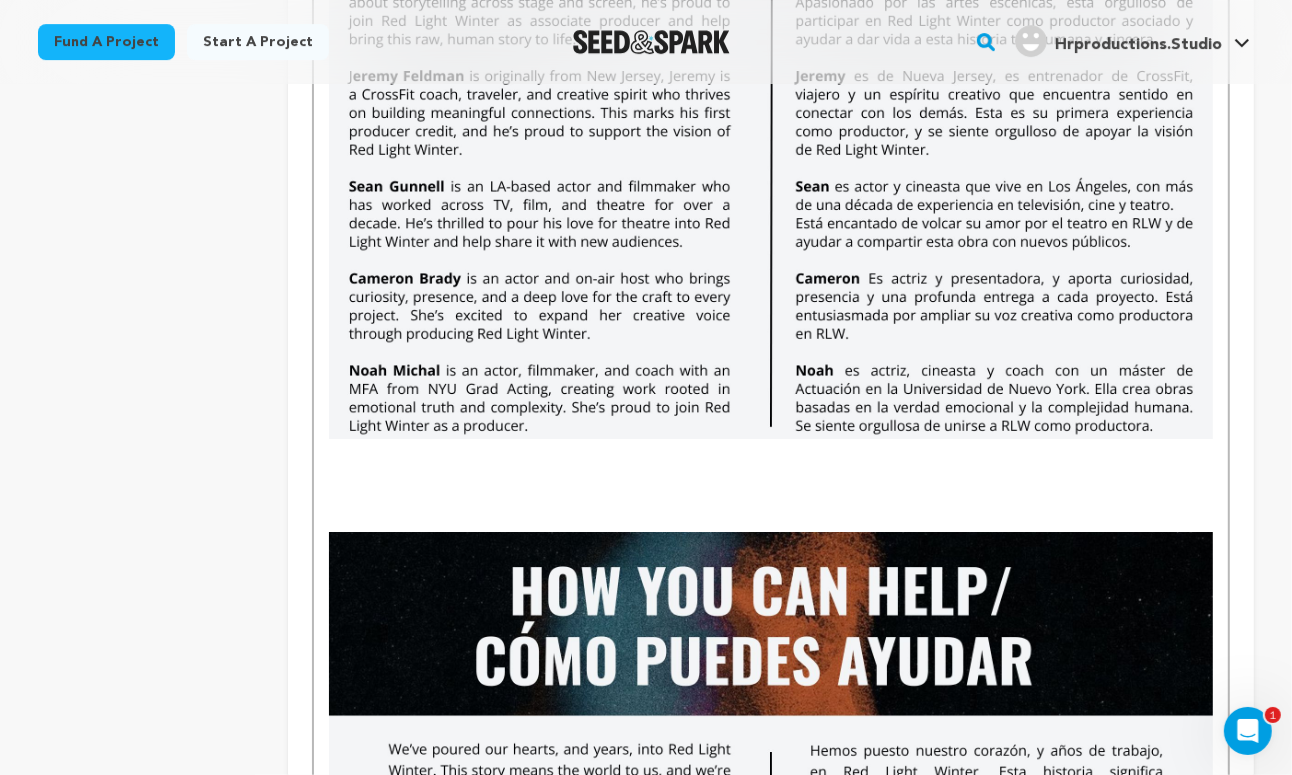 click at bounding box center [771, 522] 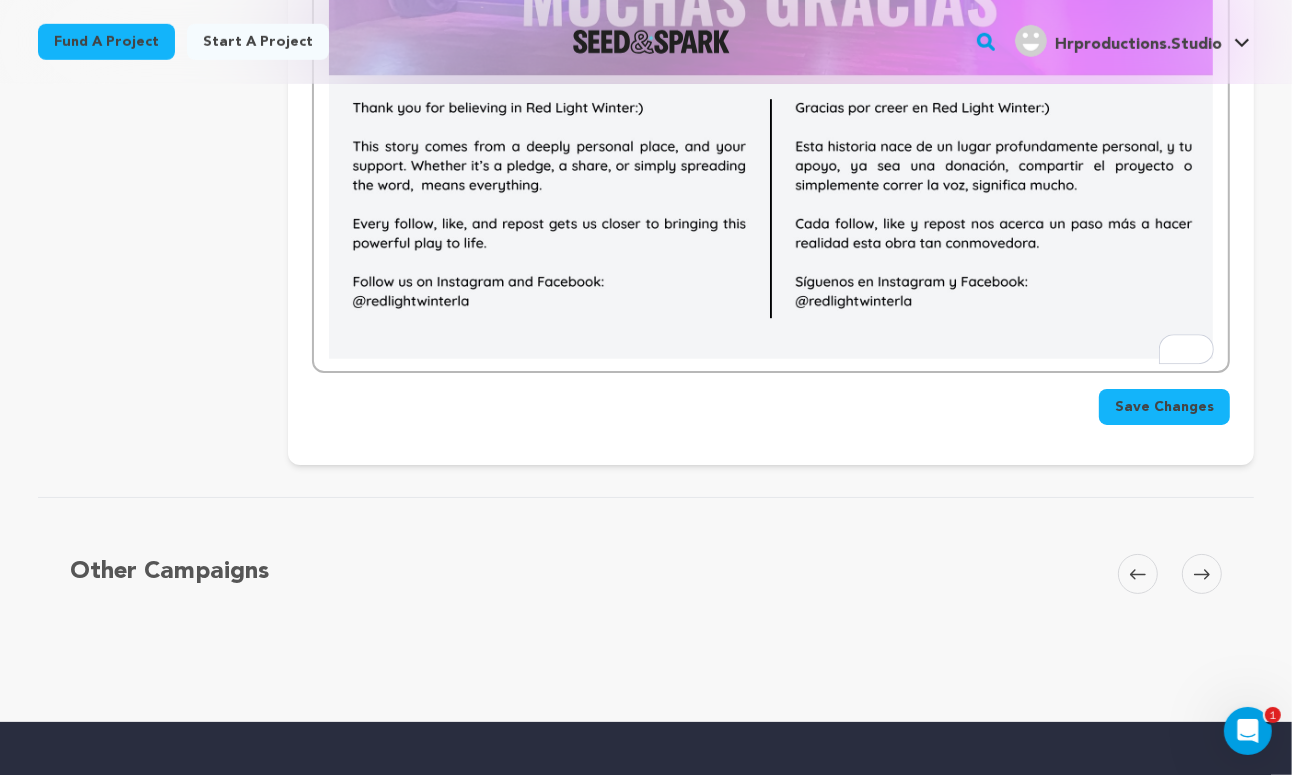 scroll, scrollTop: 7256, scrollLeft: 0, axis: vertical 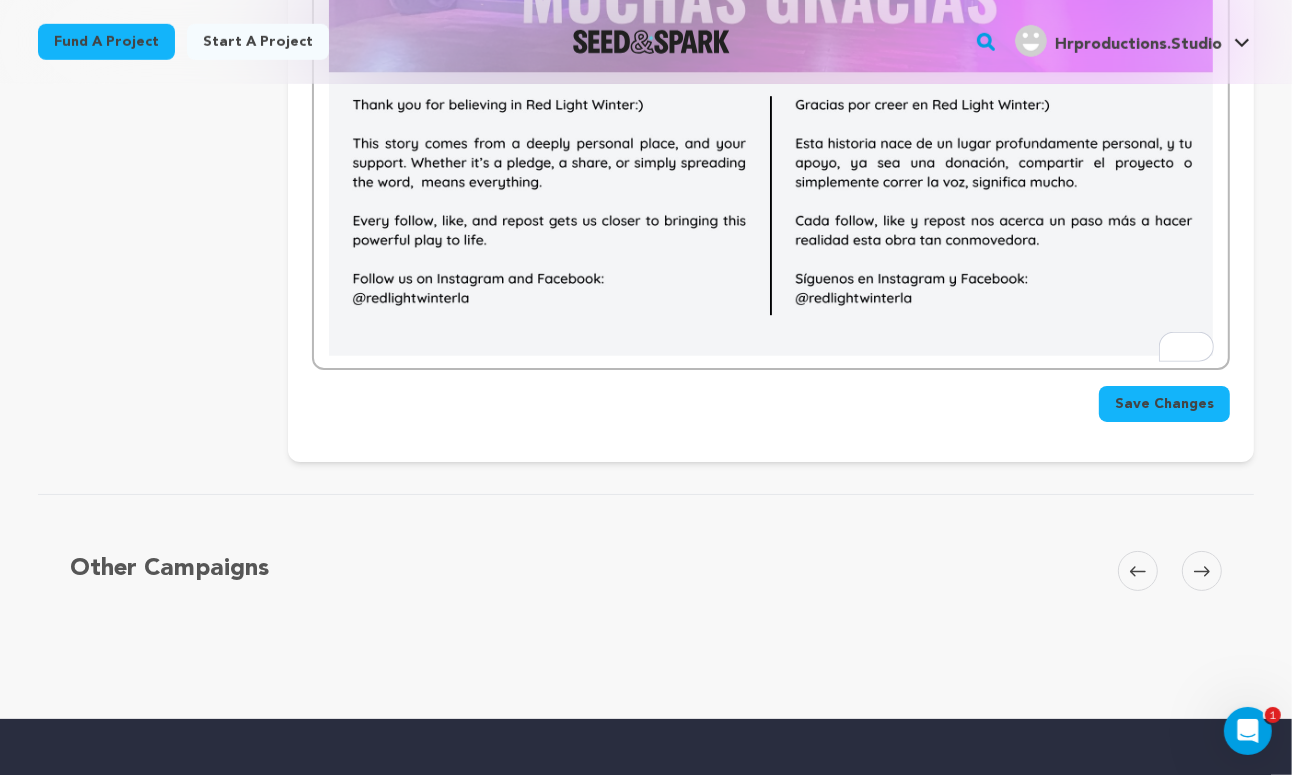 click on "Save Changes" at bounding box center [1164, 404] 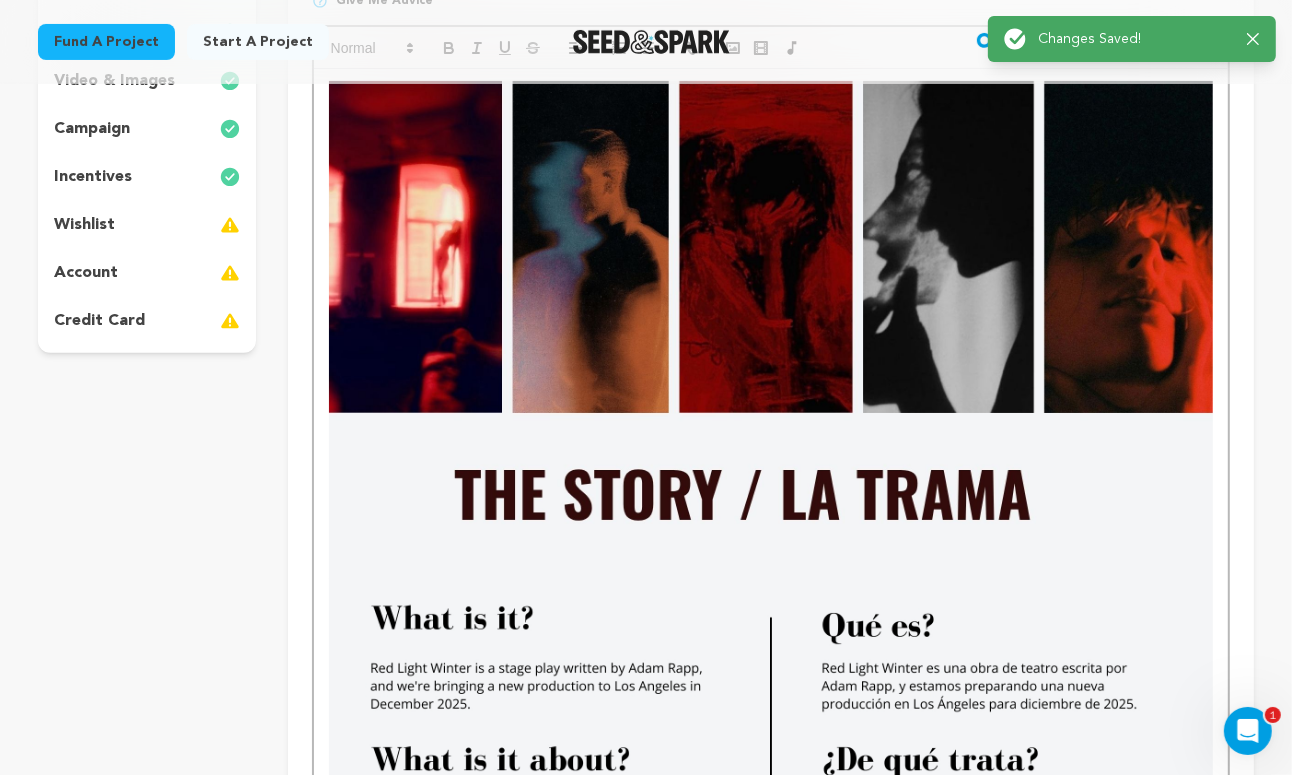 scroll, scrollTop: 0, scrollLeft: 0, axis: both 